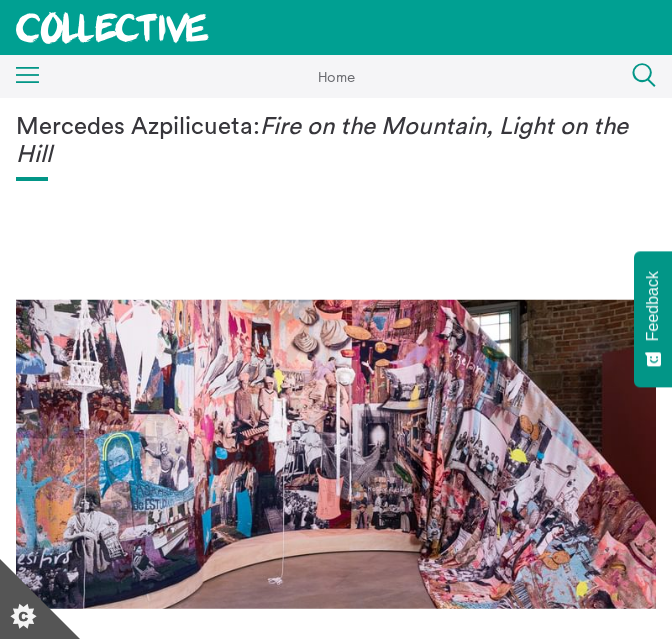 scroll, scrollTop: 0, scrollLeft: 0, axis: both 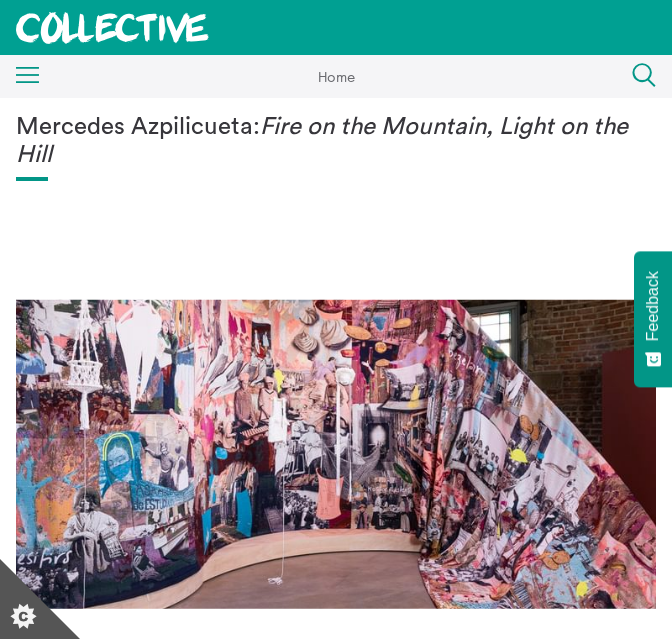 click on "Menu" 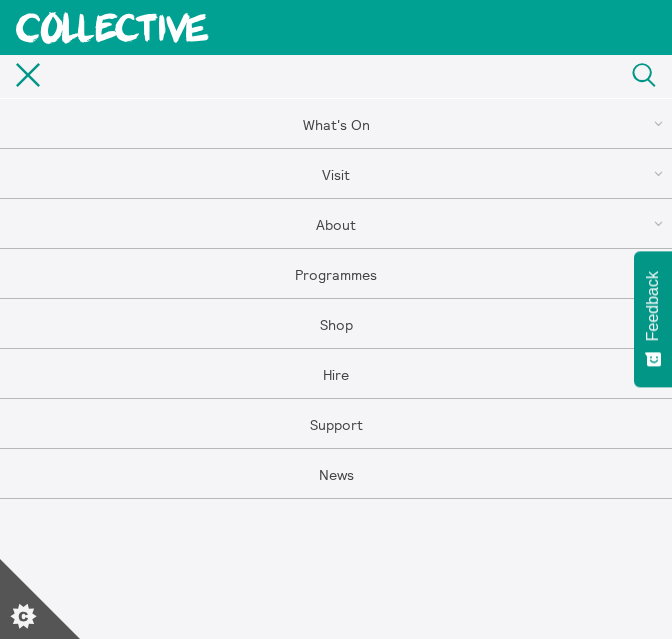 click on "What's On" at bounding box center [336, 124] 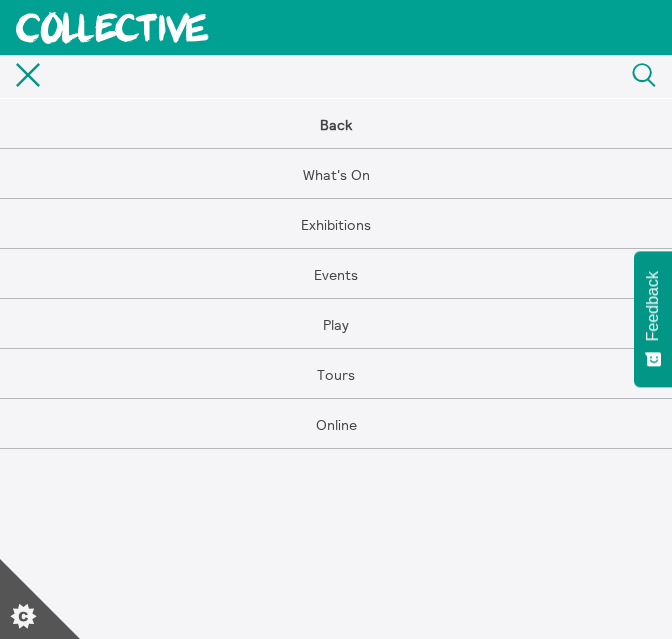 click on "Events" at bounding box center [336, 274] 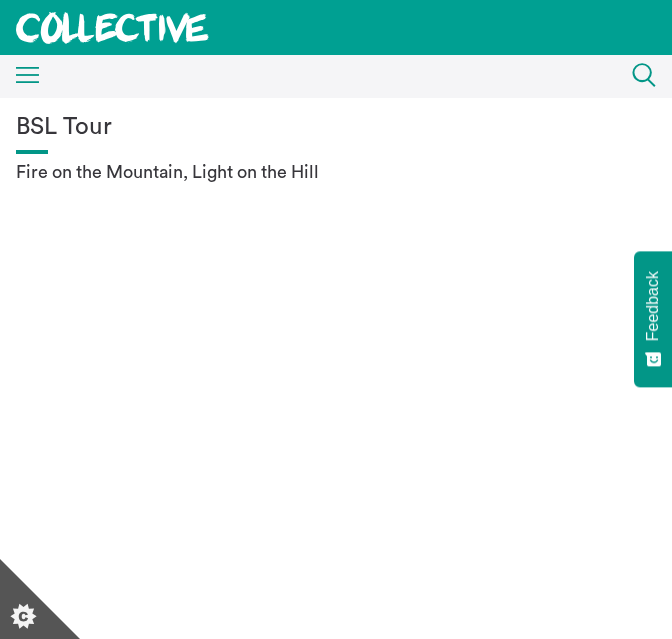 scroll, scrollTop: 0, scrollLeft: 0, axis: both 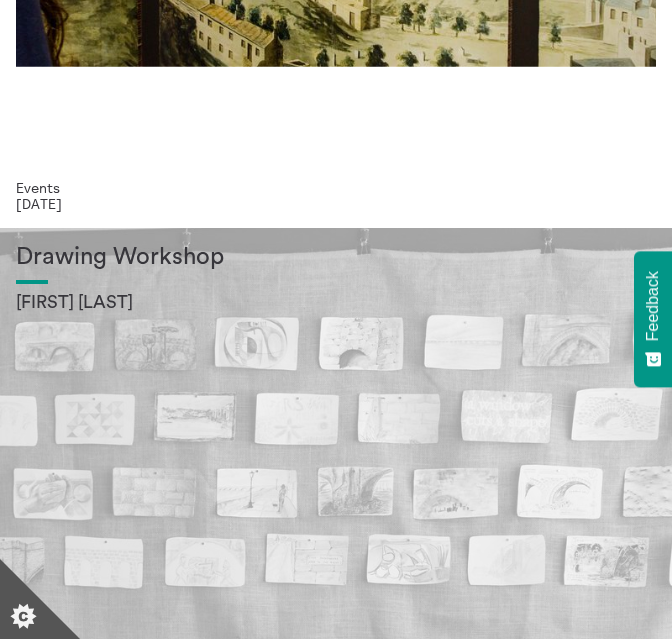 click on "Annie Lord" at bounding box center (336, 302) 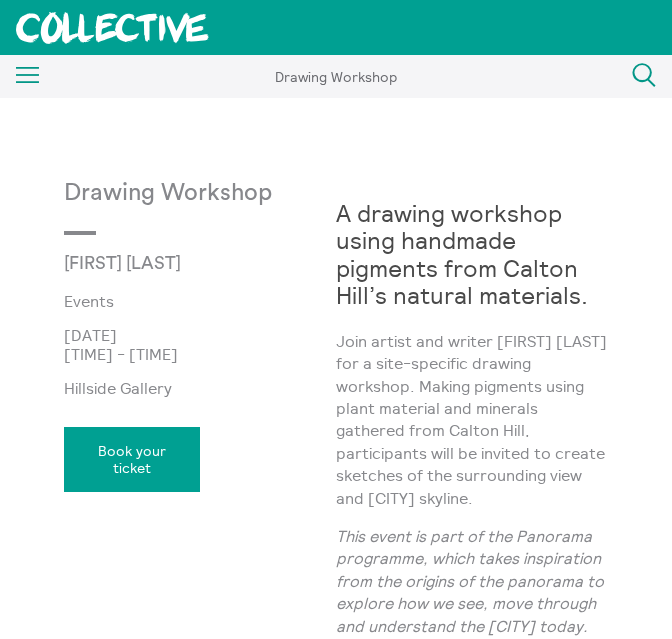 scroll, scrollTop: 0, scrollLeft: 0, axis: both 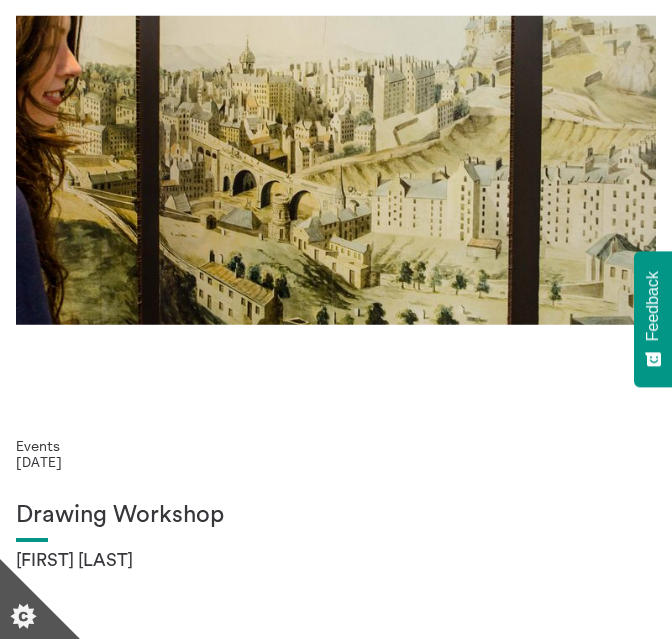 click on "Multisensory Walk
Alena Ageeva" at bounding box center [336, 134] 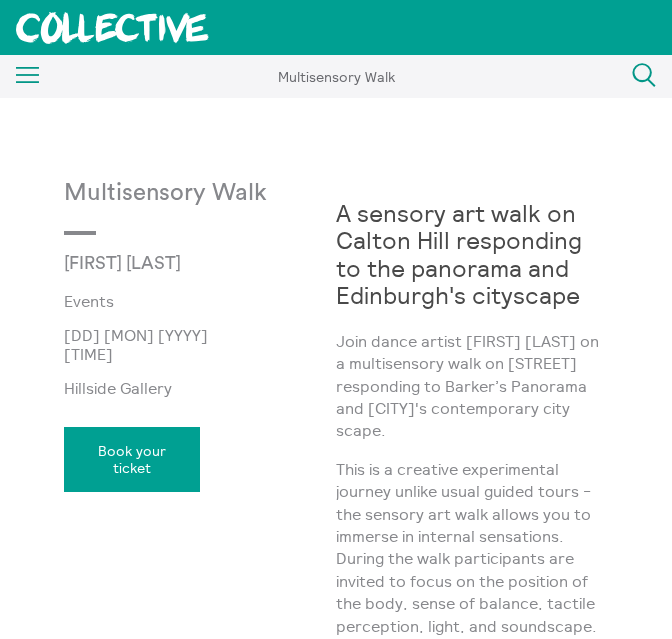 scroll, scrollTop: 0, scrollLeft: 0, axis: both 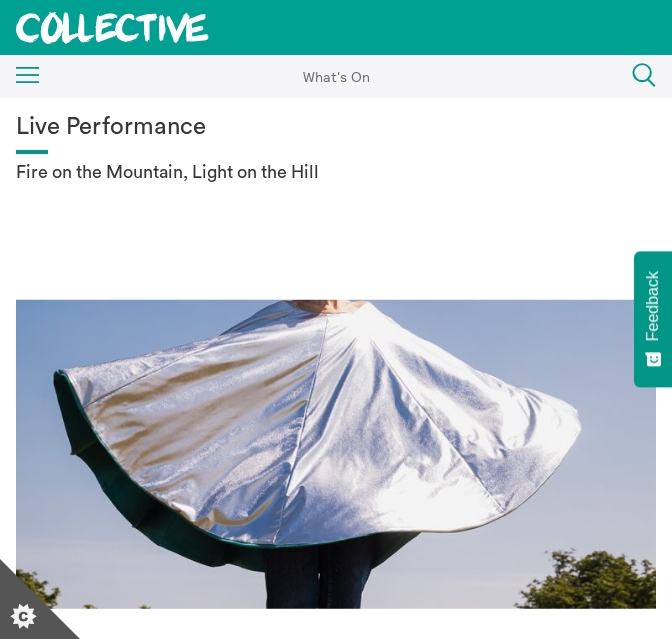 click on "Menu" 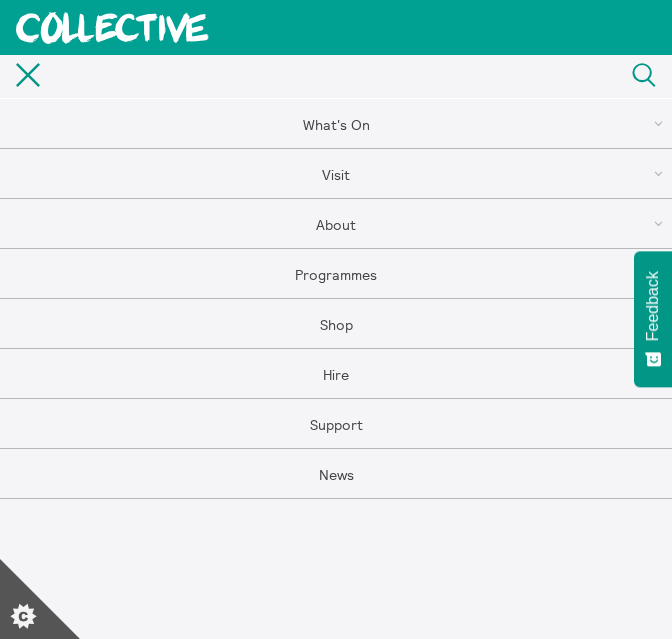 click on "Programmes" at bounding box center (336, 274) 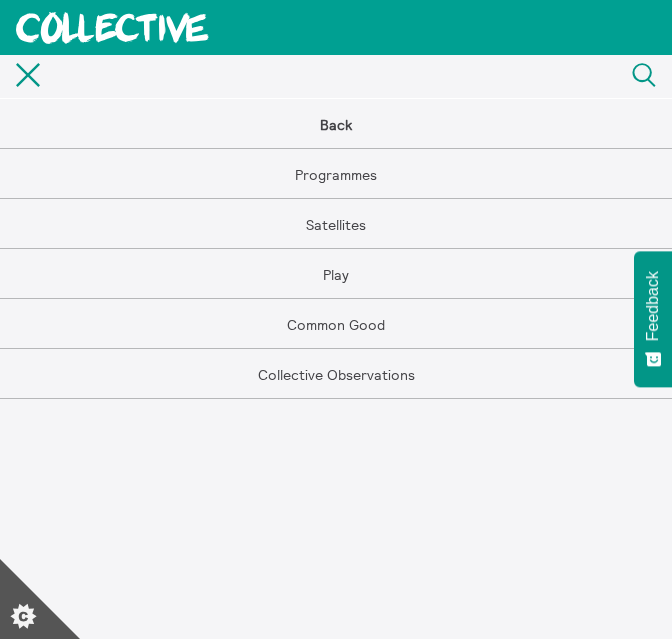 click on "Close" 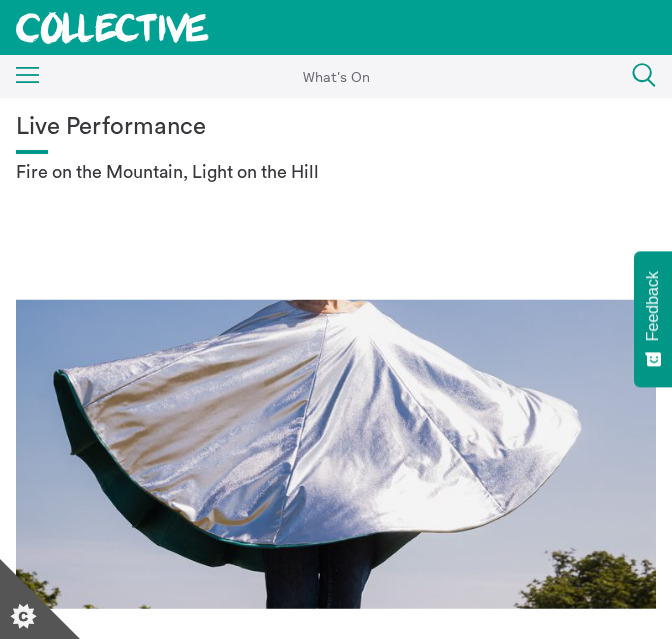 click on "Menu" 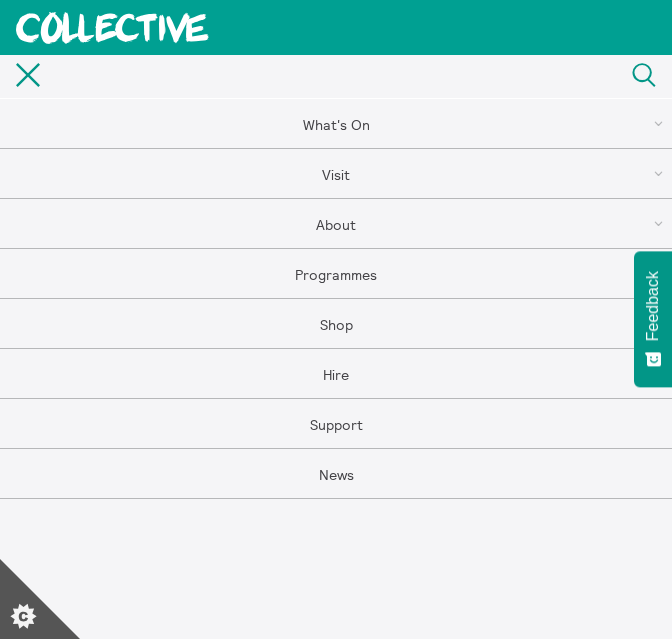 click on "What's On" at bounding box center (336, 124) 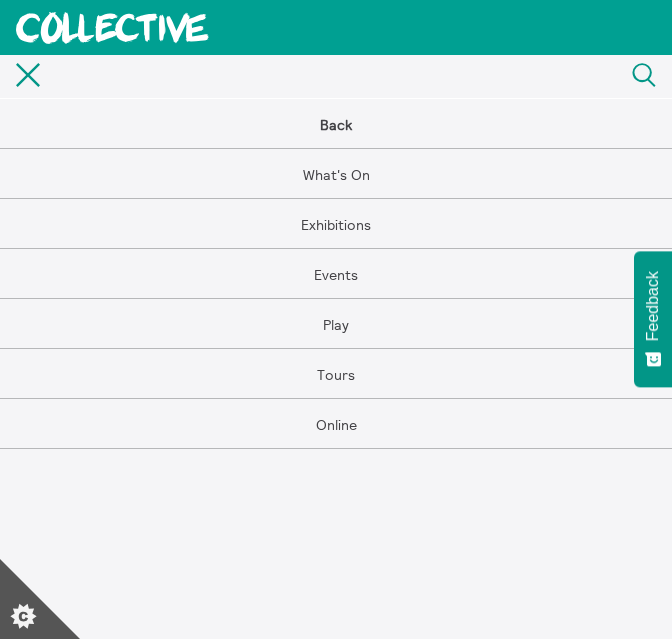 click on "Events" at bounding box center [336, 274] 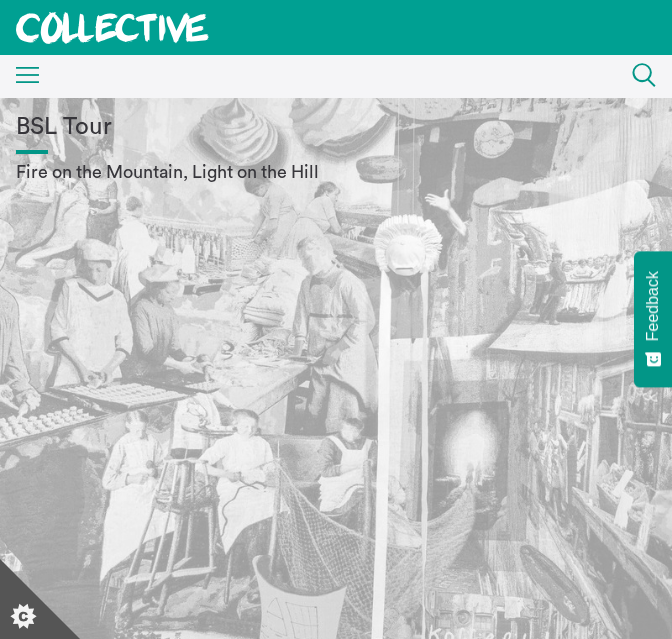 scroll, scrollTop: 0, scrollLeft: 0, axis: both 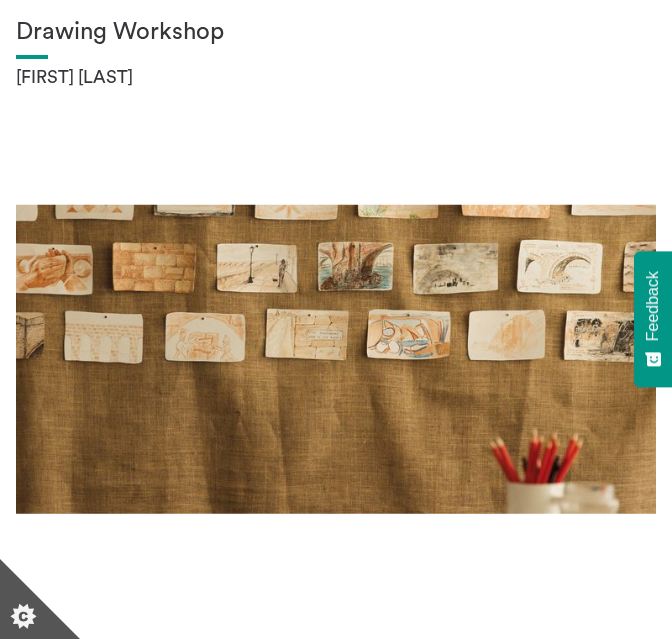 click on "Drawing Workshop
Annie Lord" at bounding box center (336, 323) 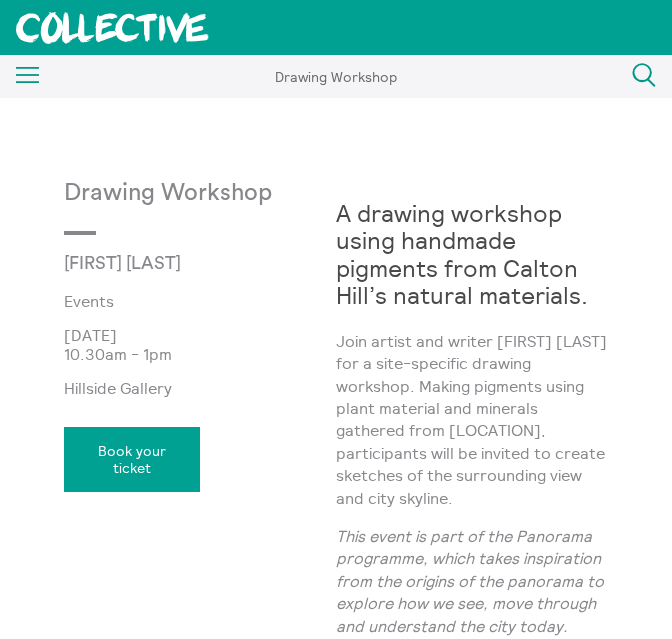 scroll, scrollTop: 33, scrollLeft: 0, axis: vertical 